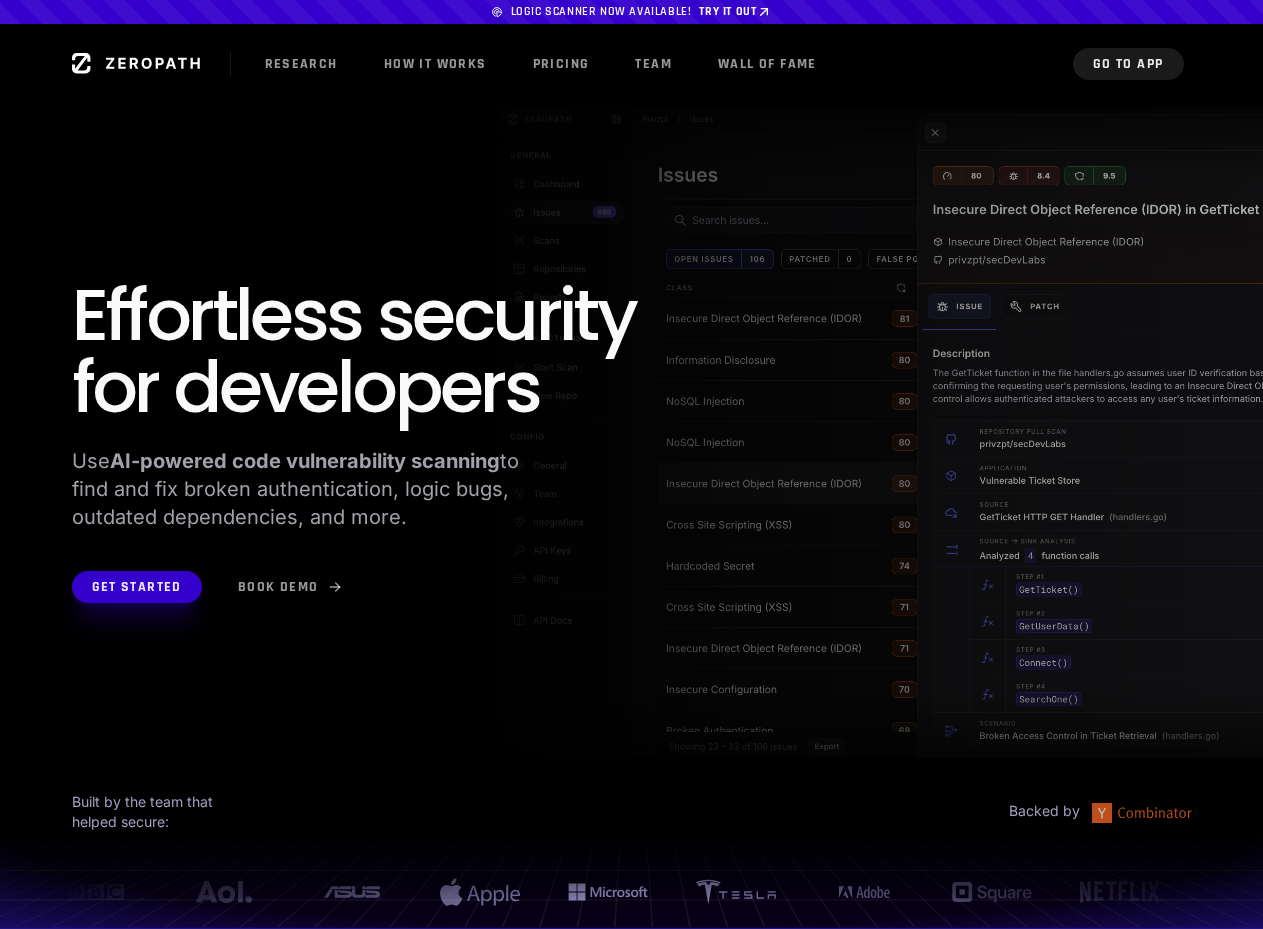 scroll, scrollTop: 0, scrollLeft: 0, axis: both 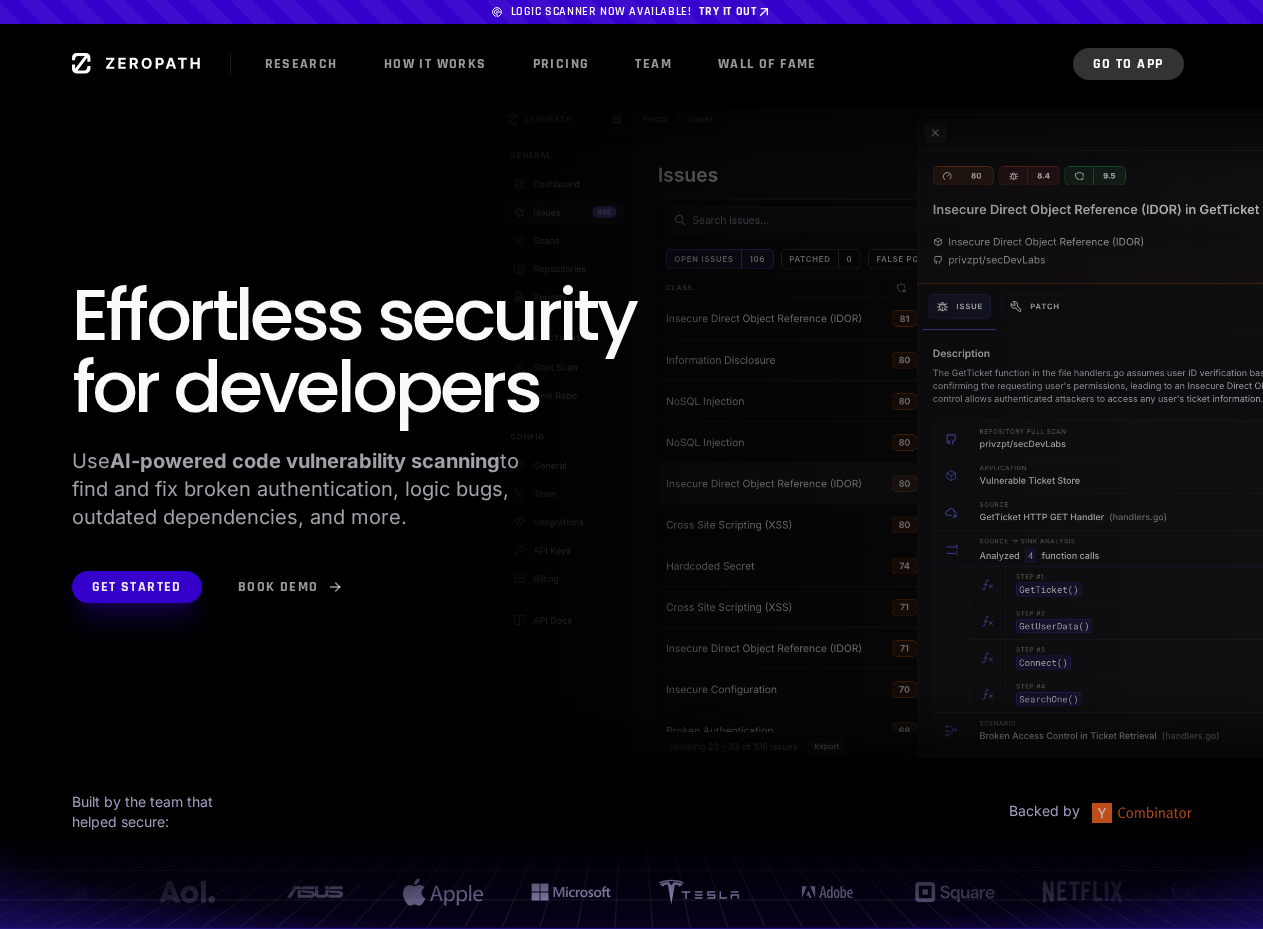 click on "Go to App" at bounding box center (1128, 64) 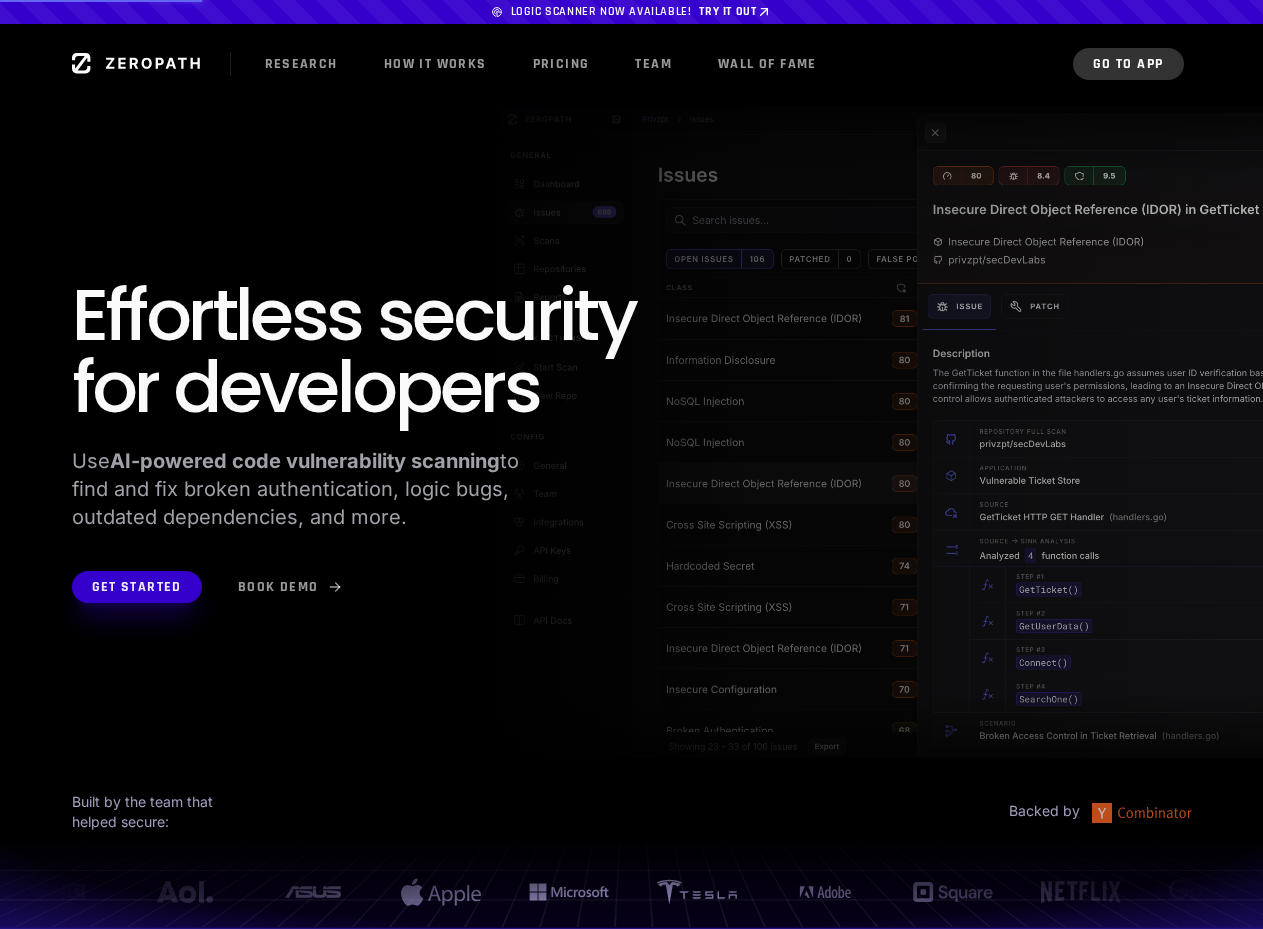scroll, scrollTop: 0, scrollLeft: 0, axis: both 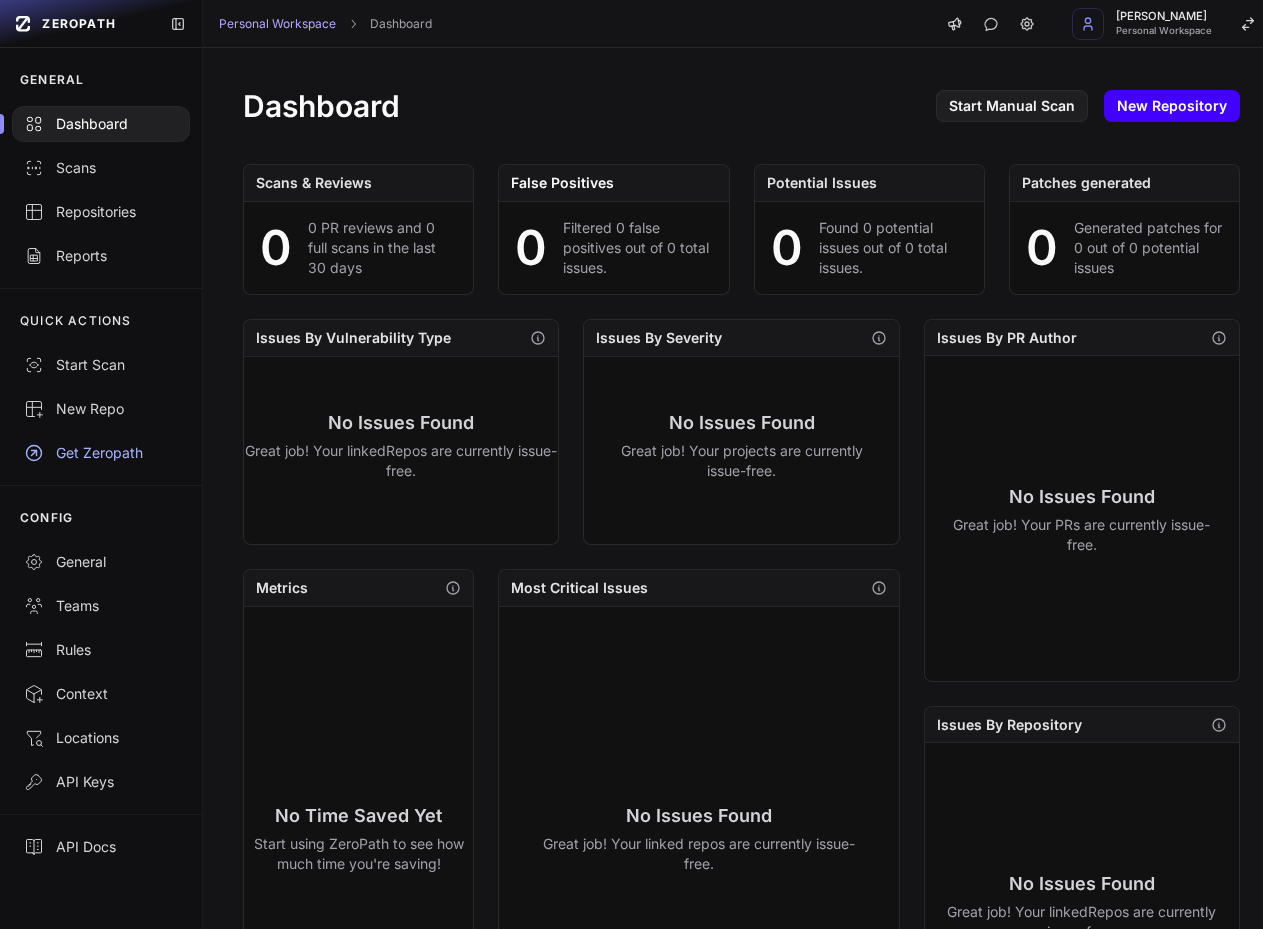 click on "New Repository" 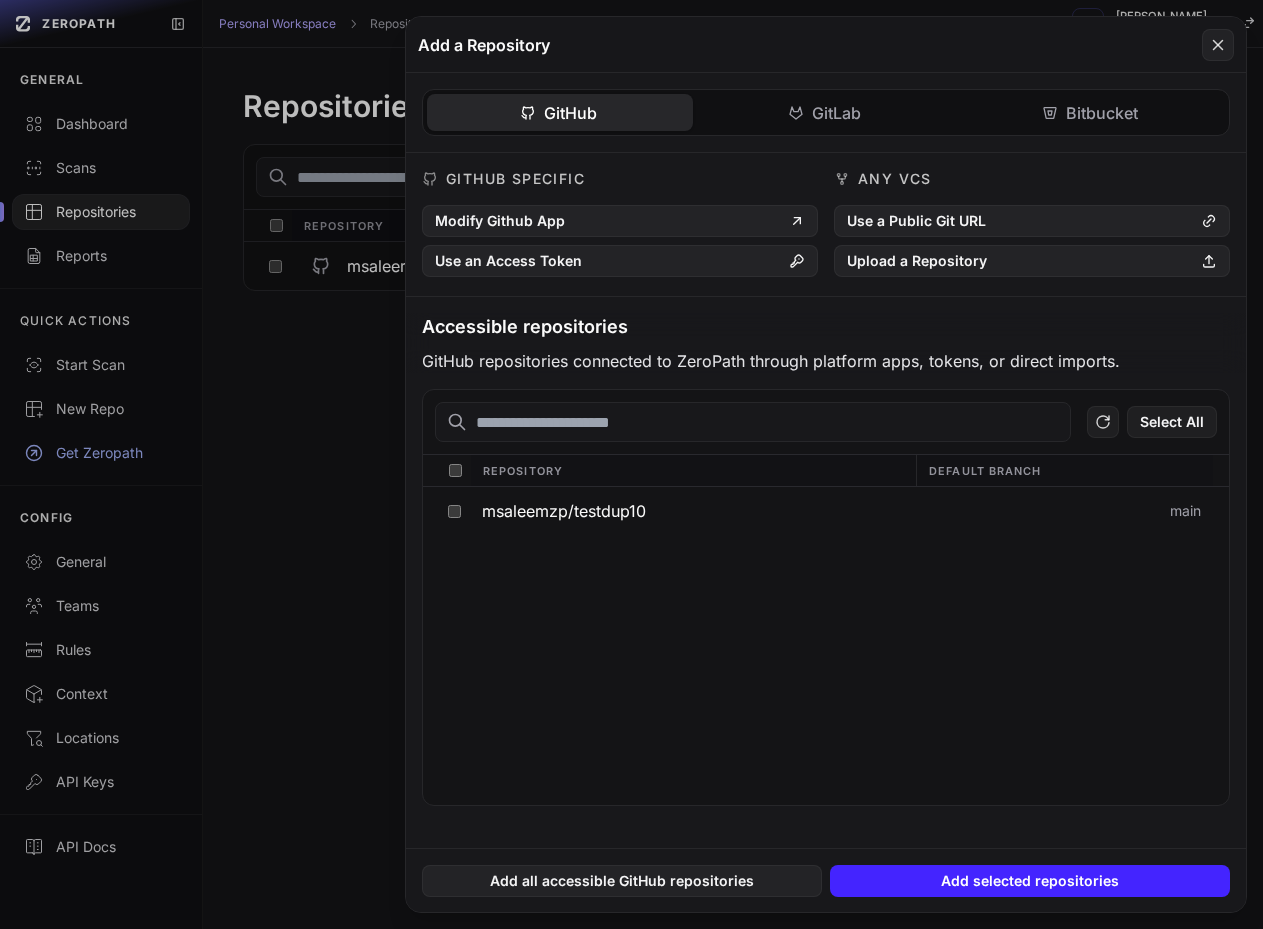 click on "Bitbucket" 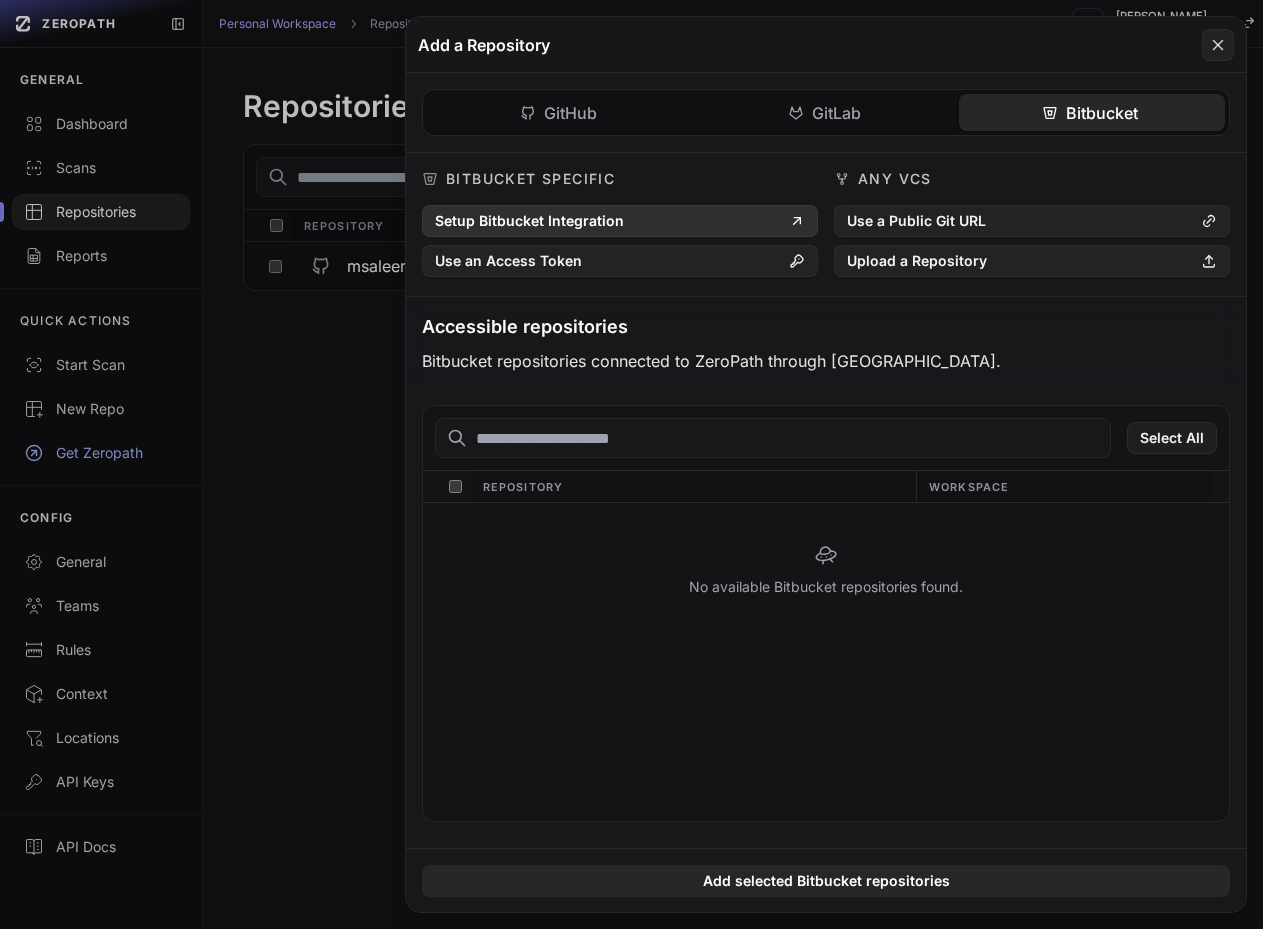click on "Setup Bitbucket Integration" at bounding box center (620, 221) 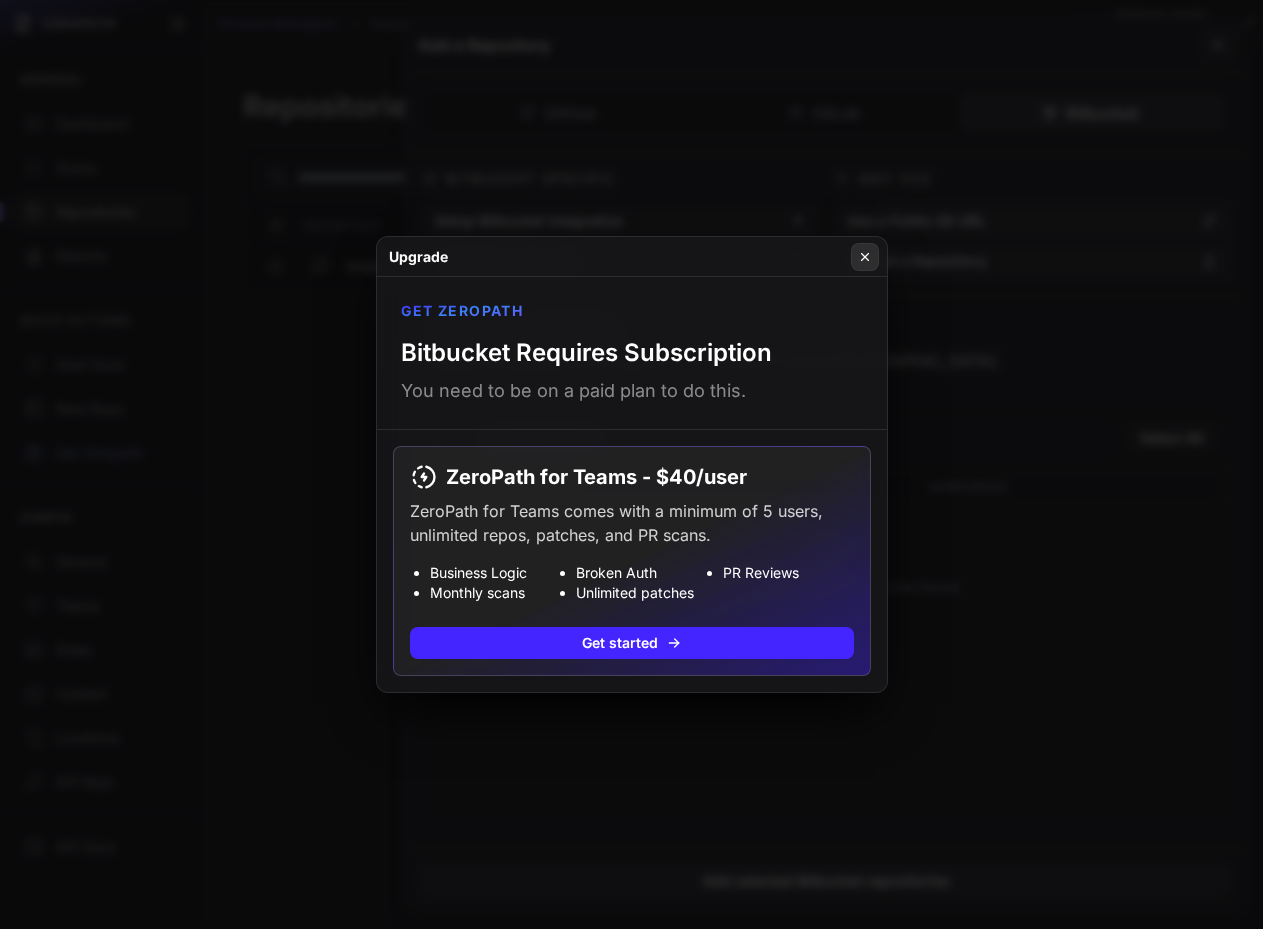 click 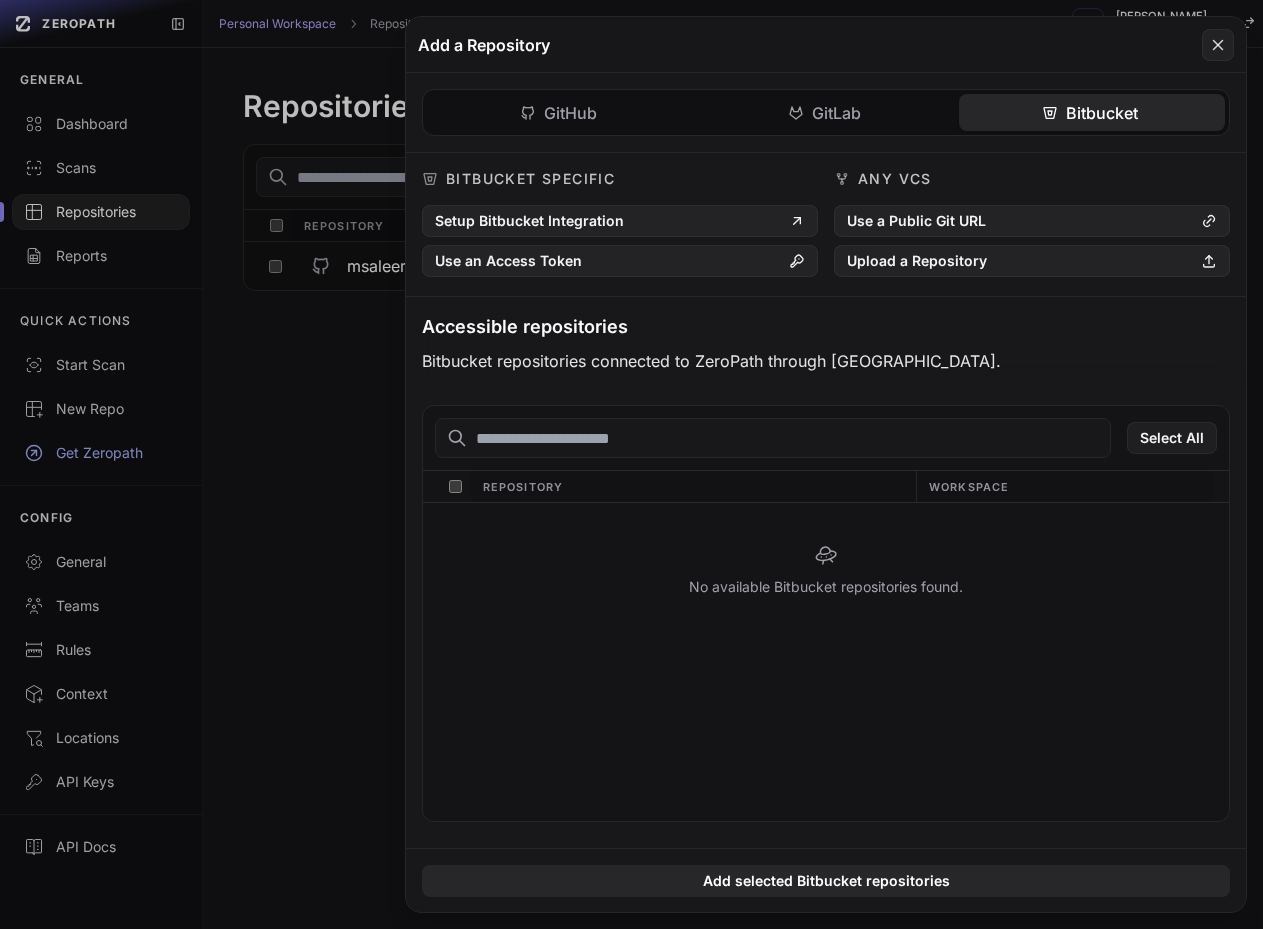 click 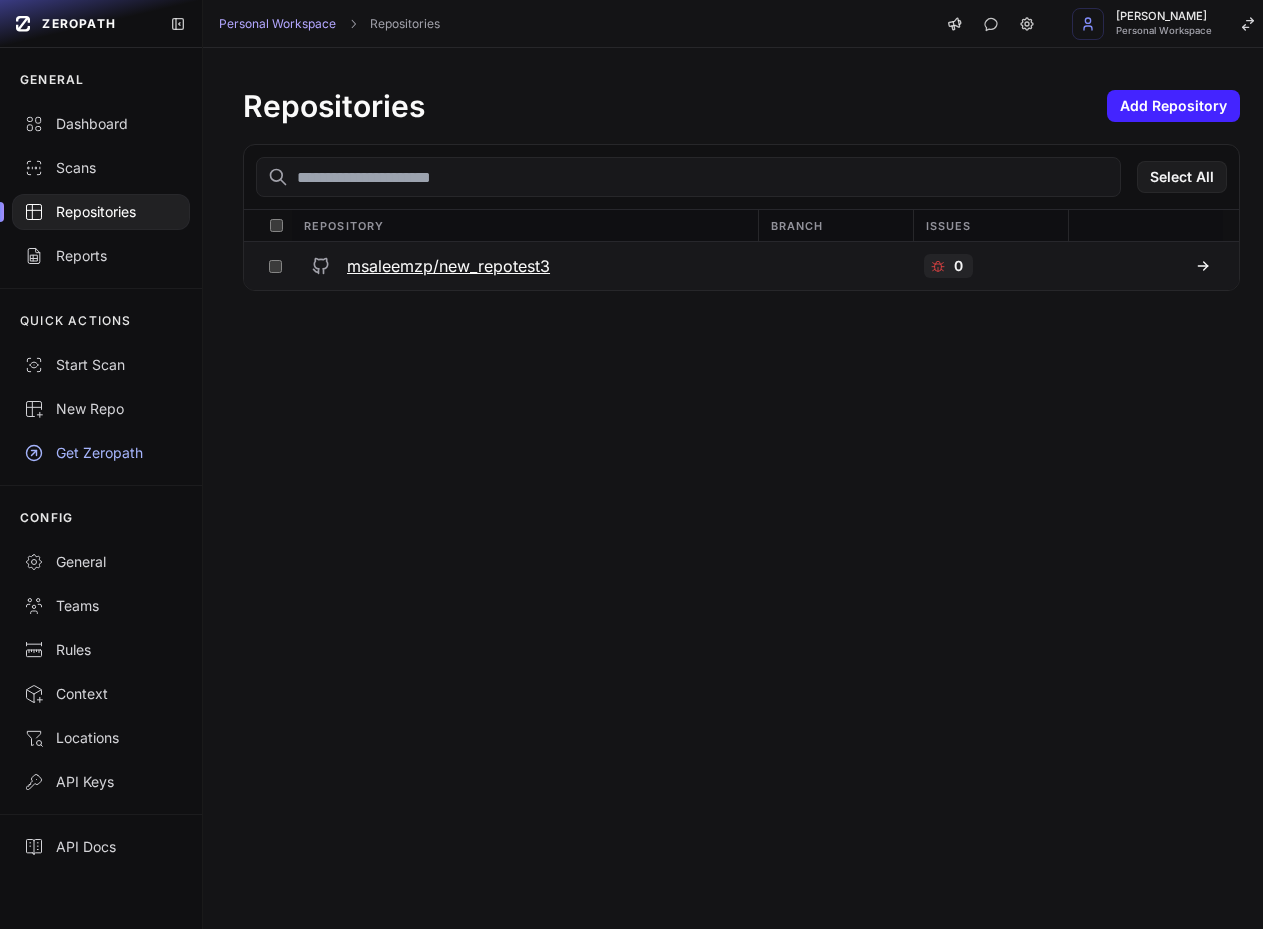 click at bounding box center [275, 266] 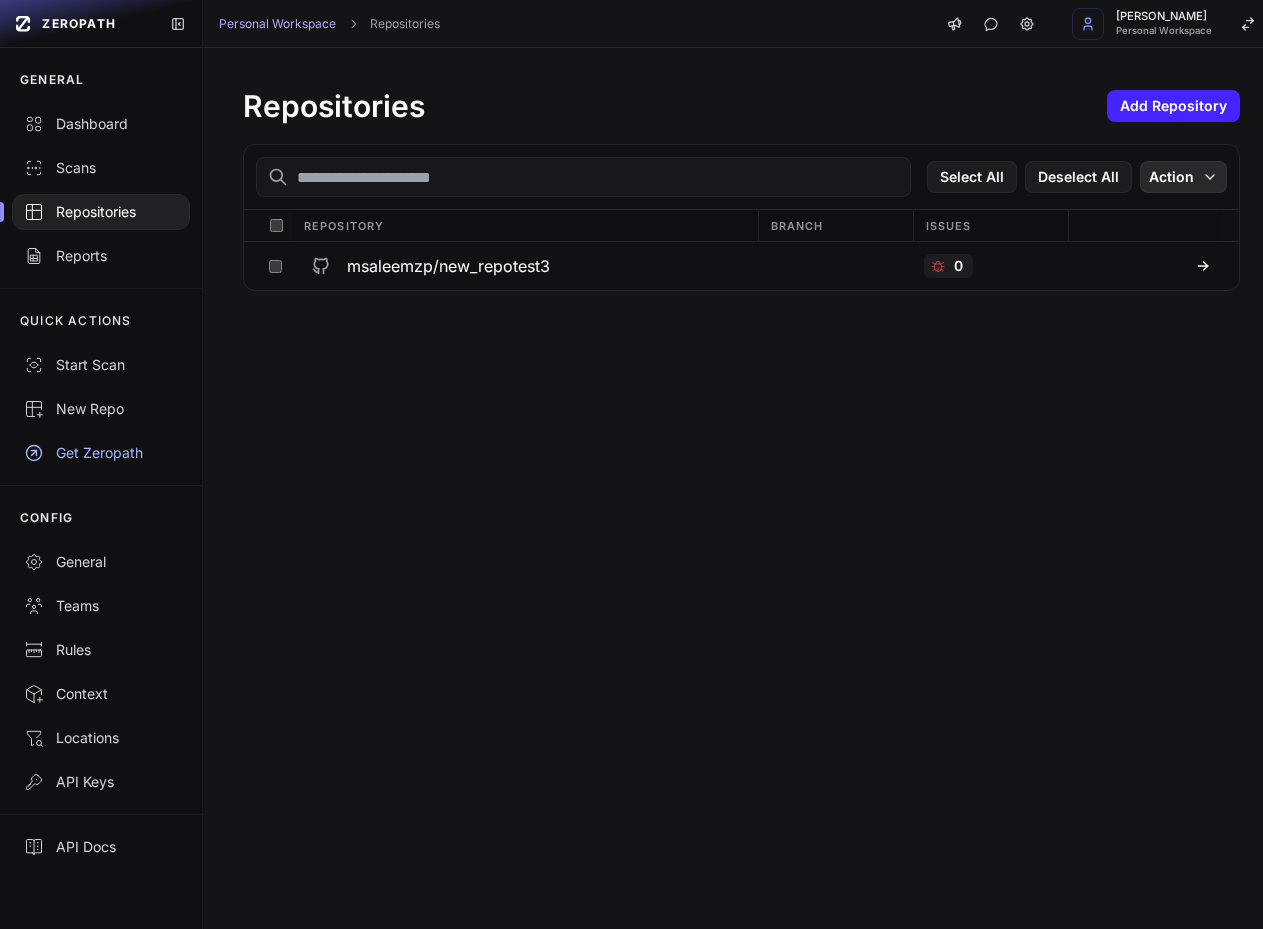 click on "Action" at bounding box center (1183, 177) 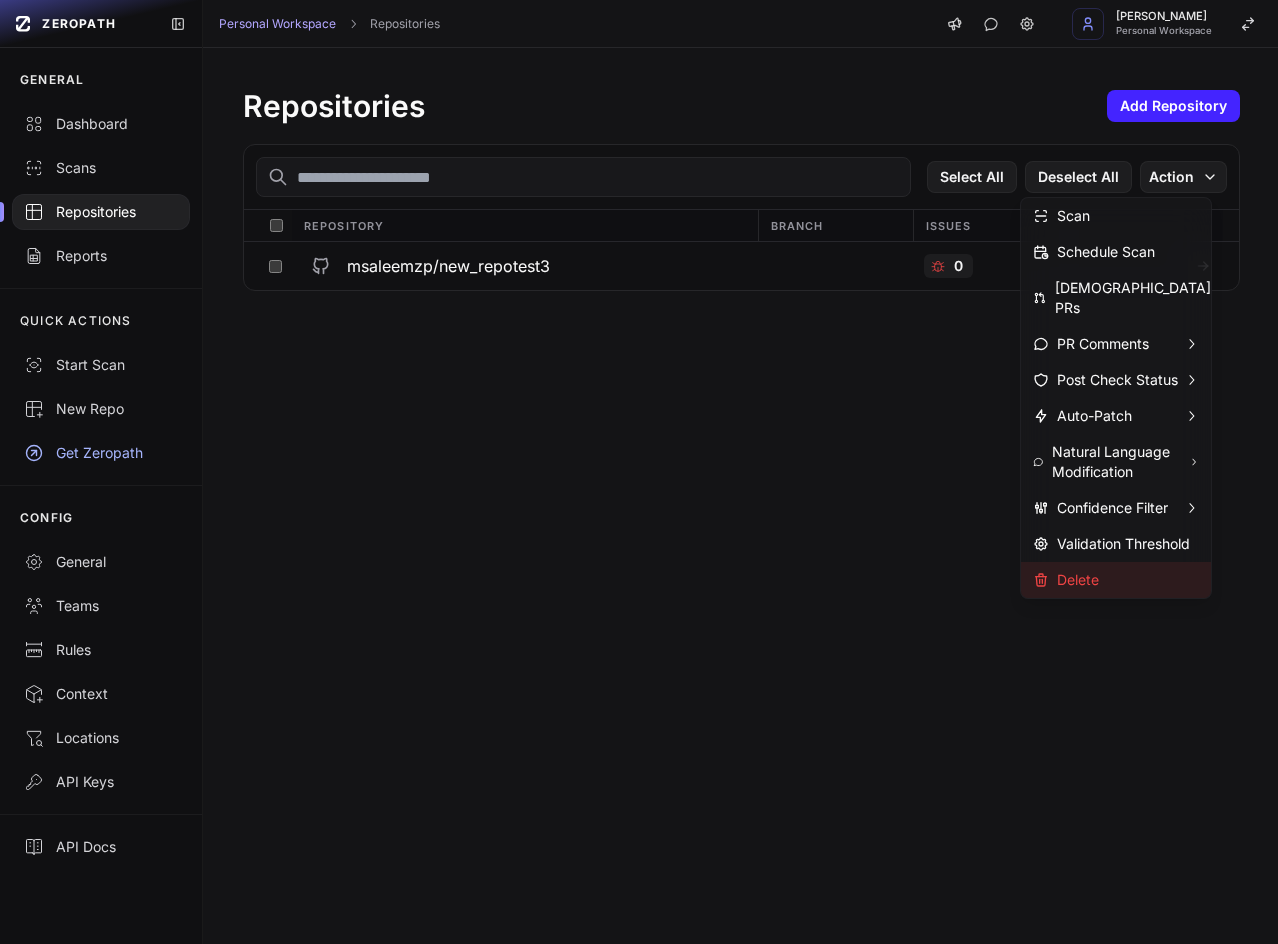click on "Delete" 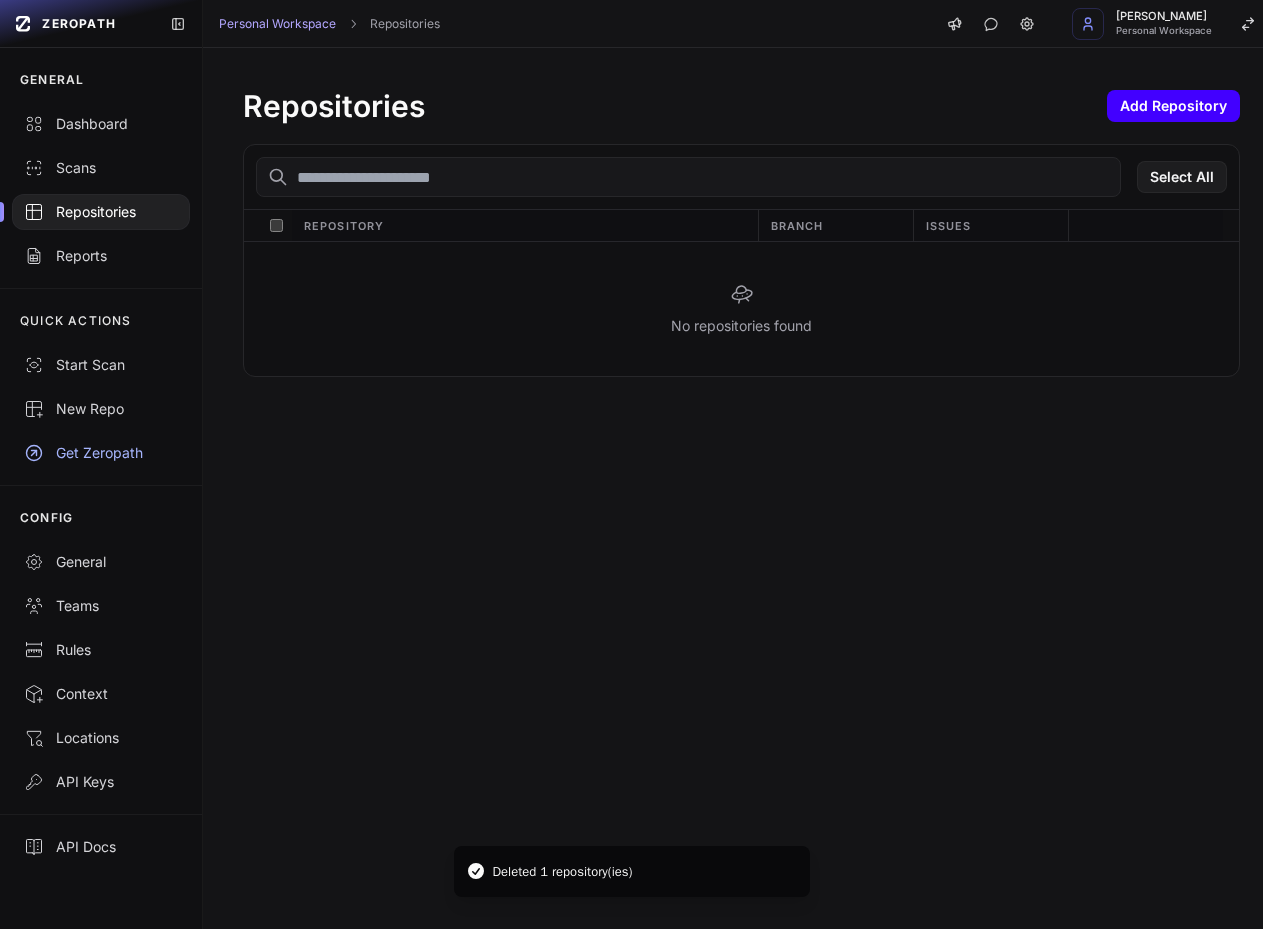 click on "Add Repository" at bounding box center [1173, 106] 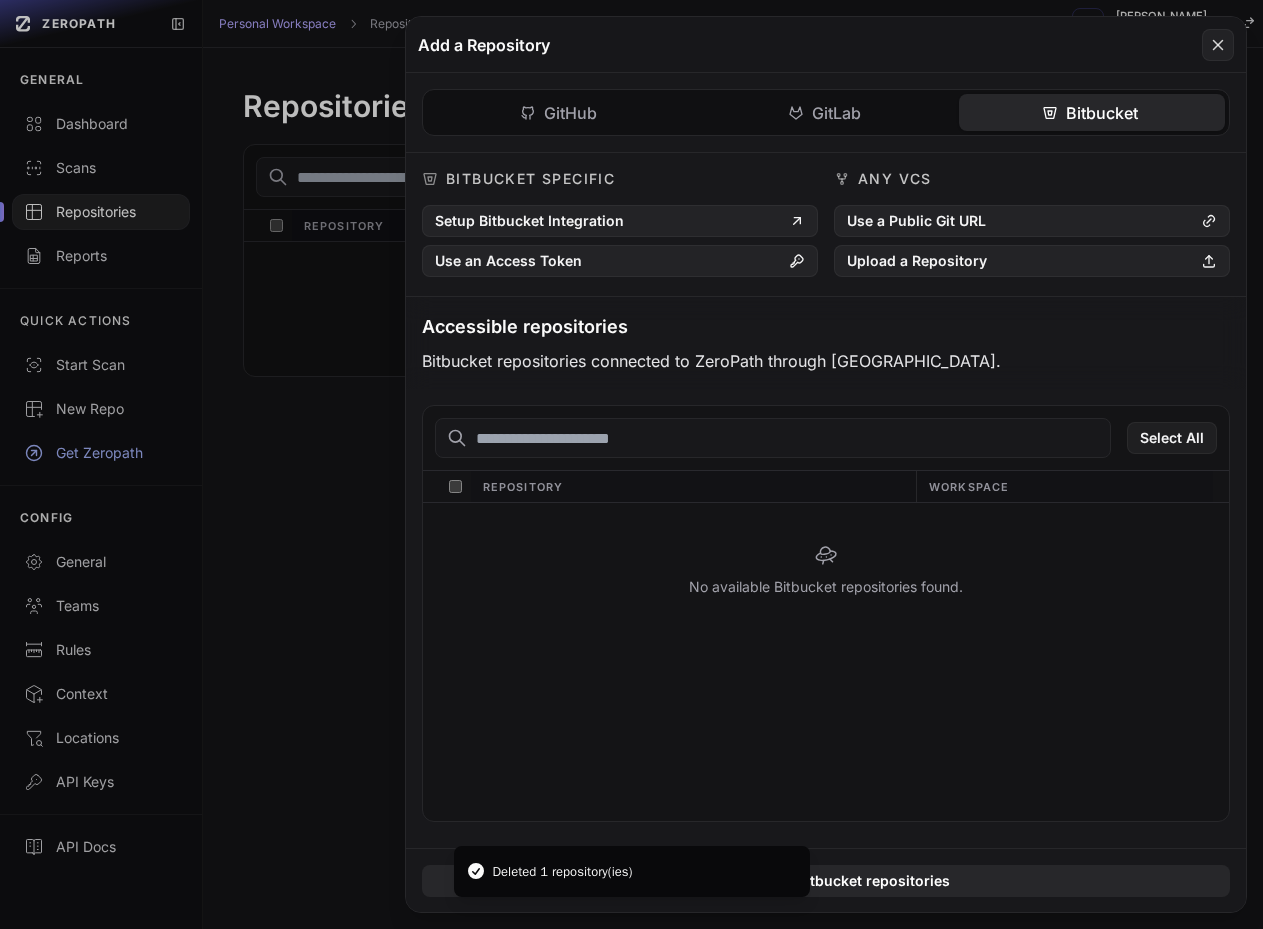 click on "Bitbucket" 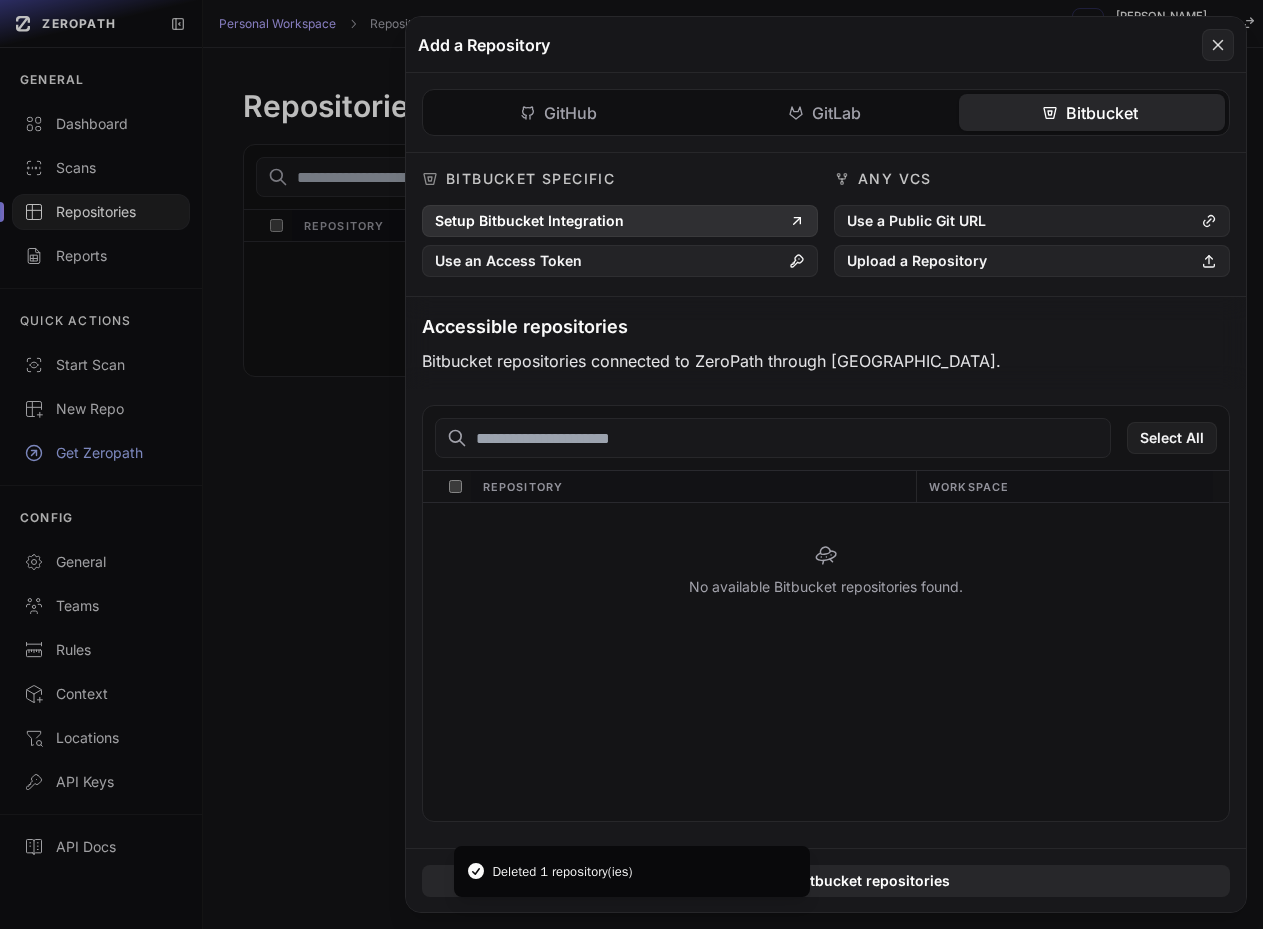 click on "Setup Bitbucket Integration" at bounding box center (620, 221) 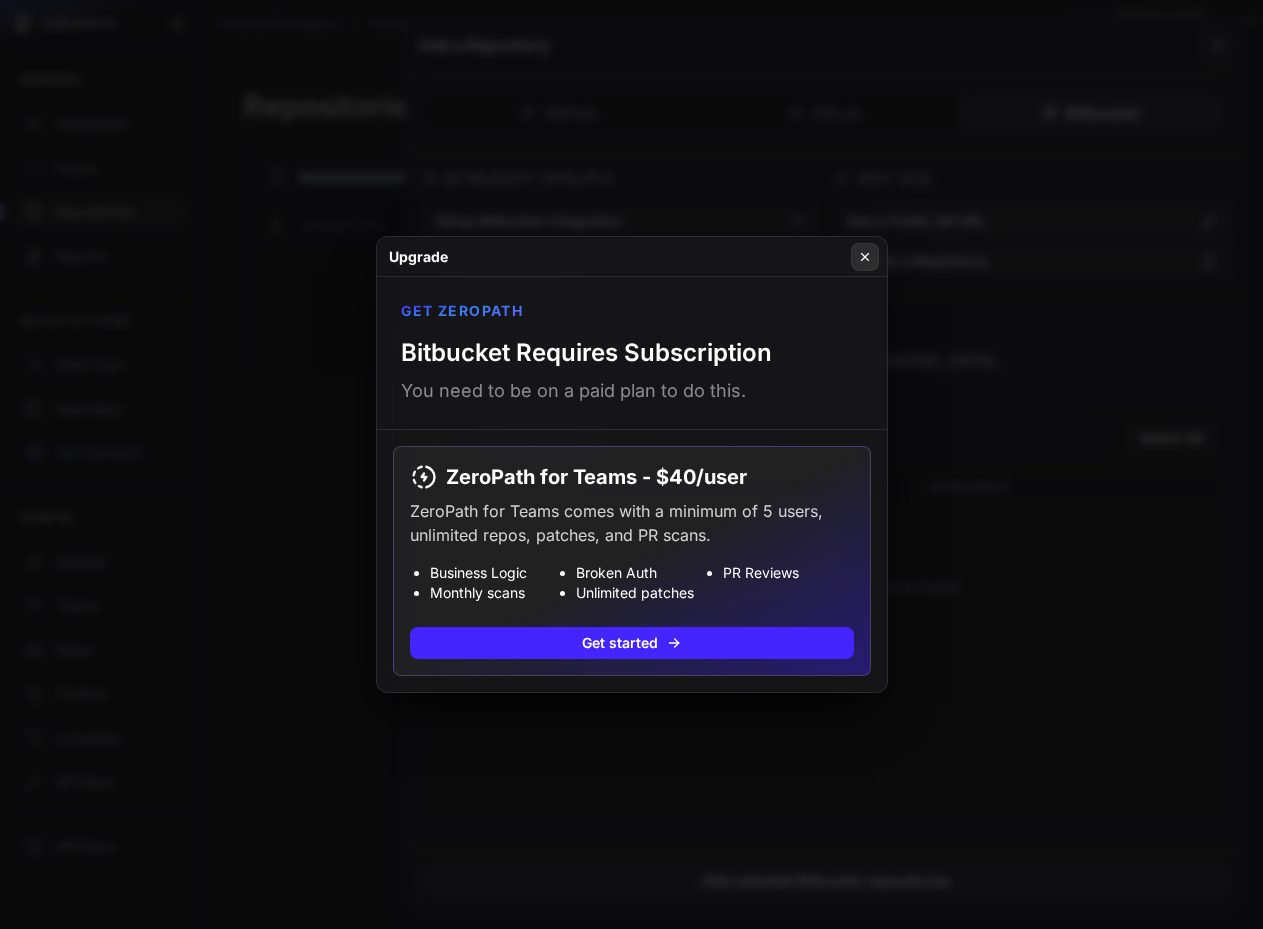 click at bounding box center [865, 257] 